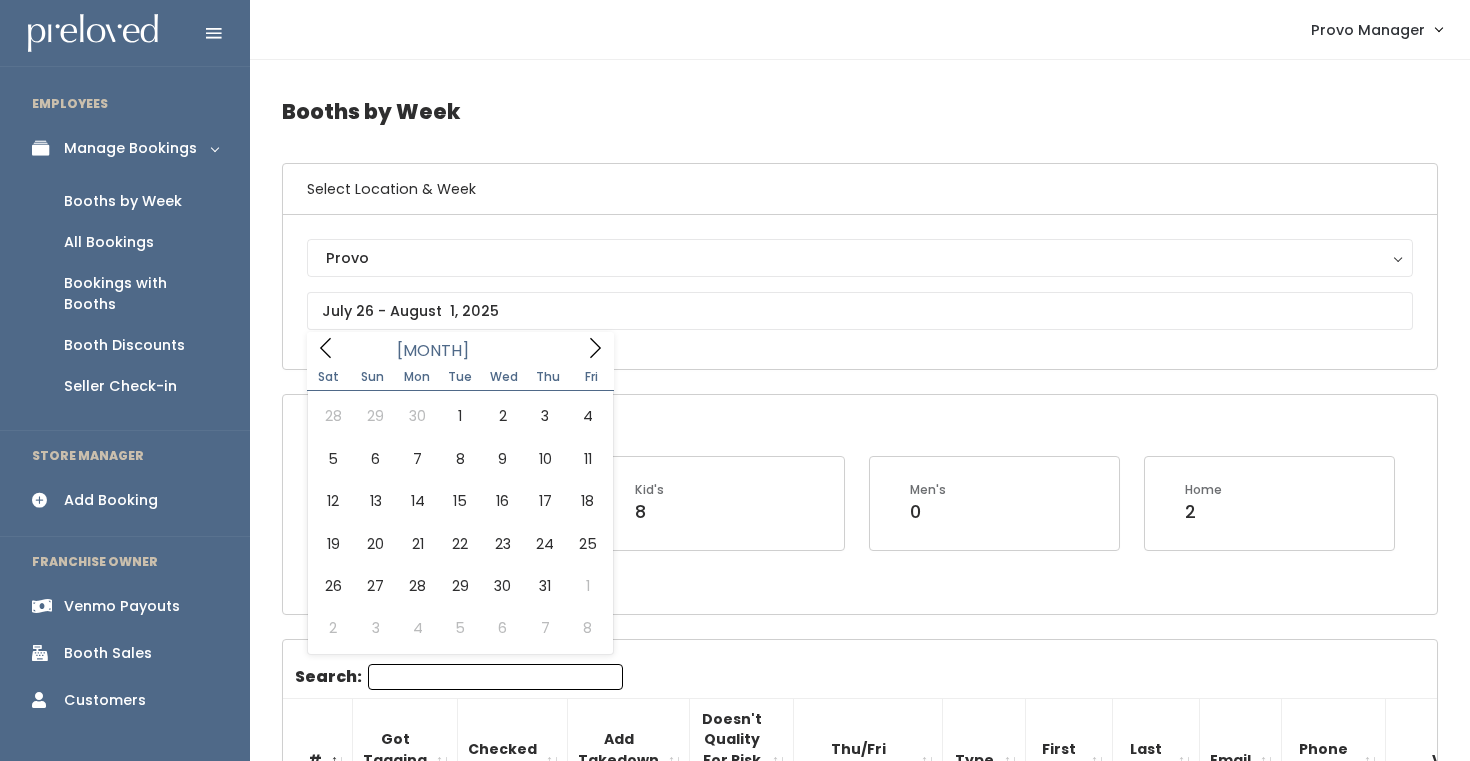 scroll, scrollTop: 0, scrollLeft: 0, axis: both 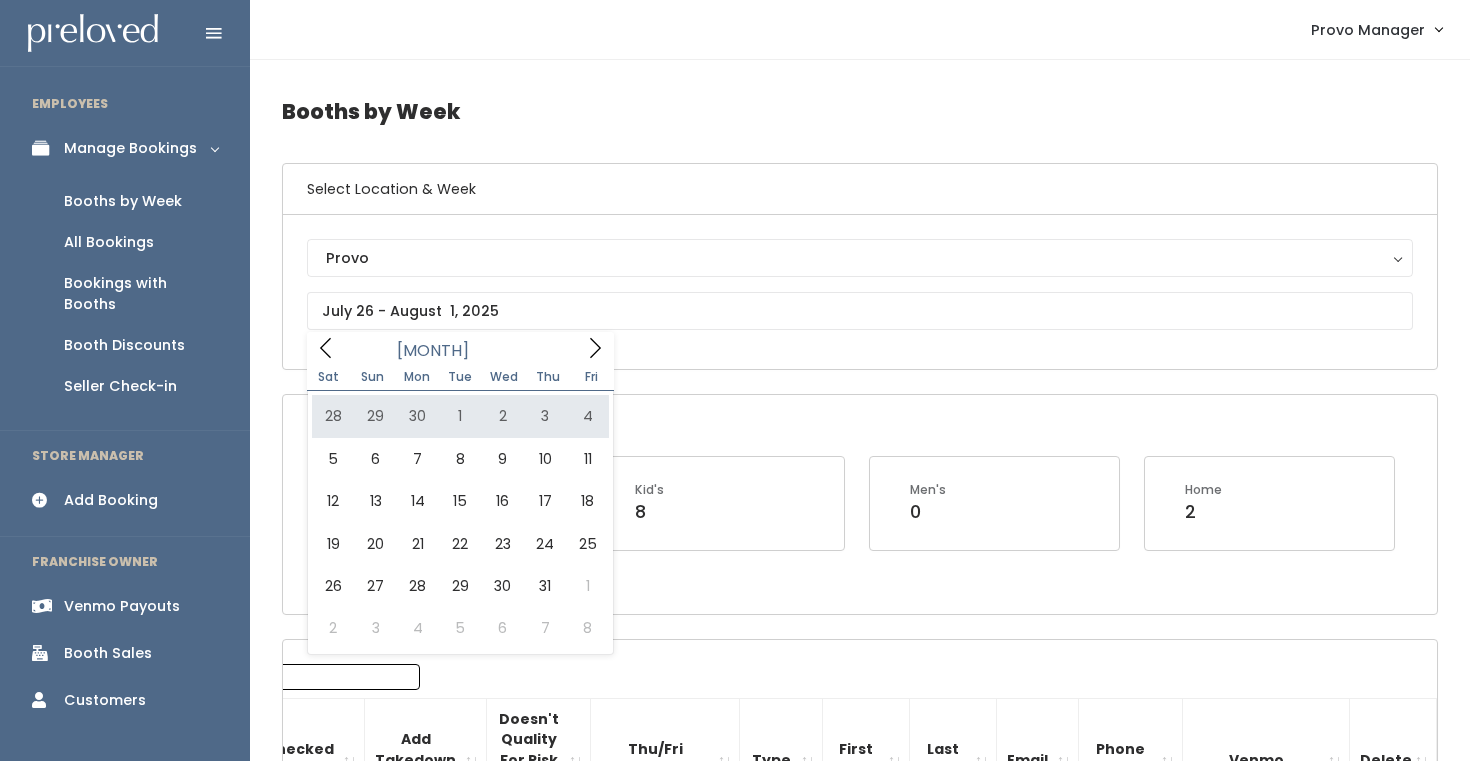 click at bounding box center [860, 311] 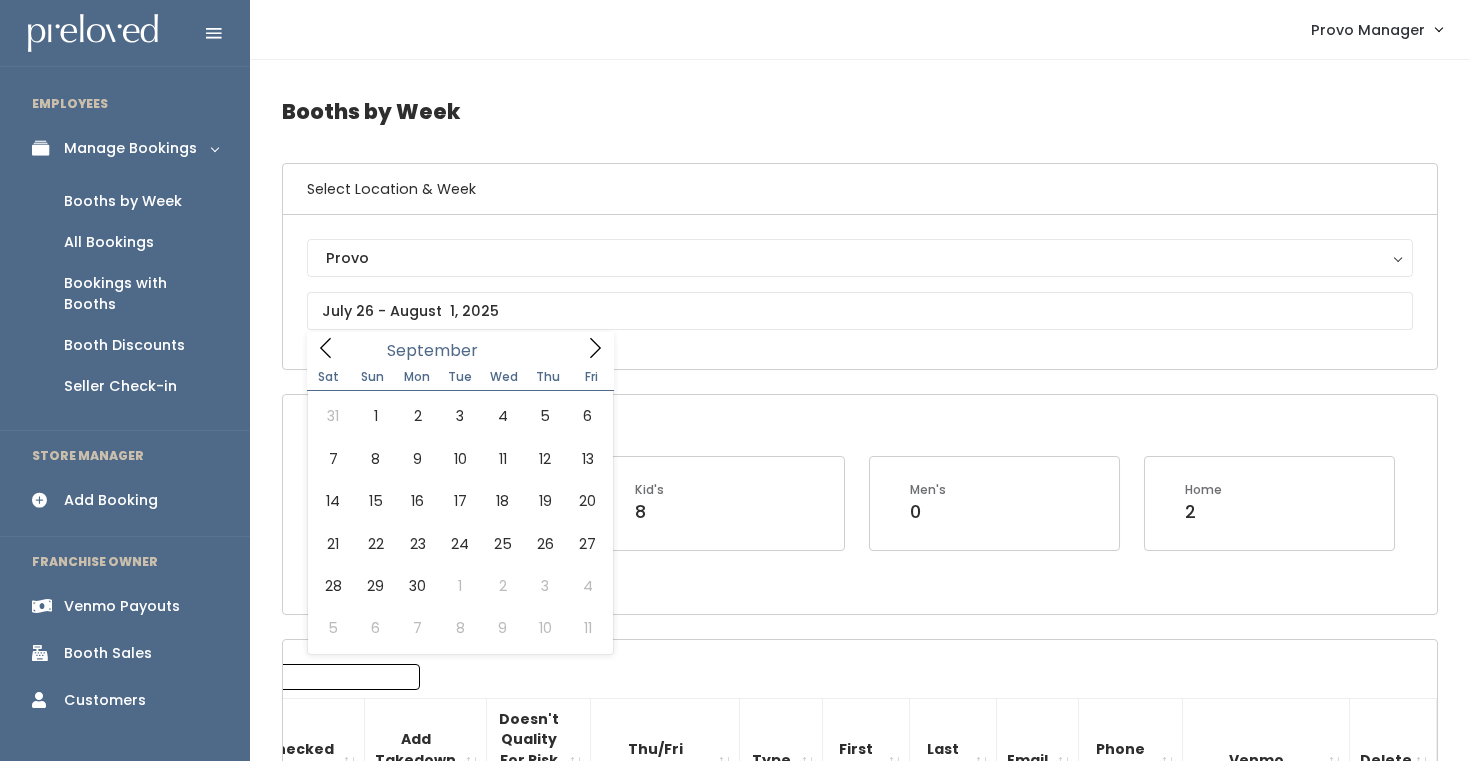 click 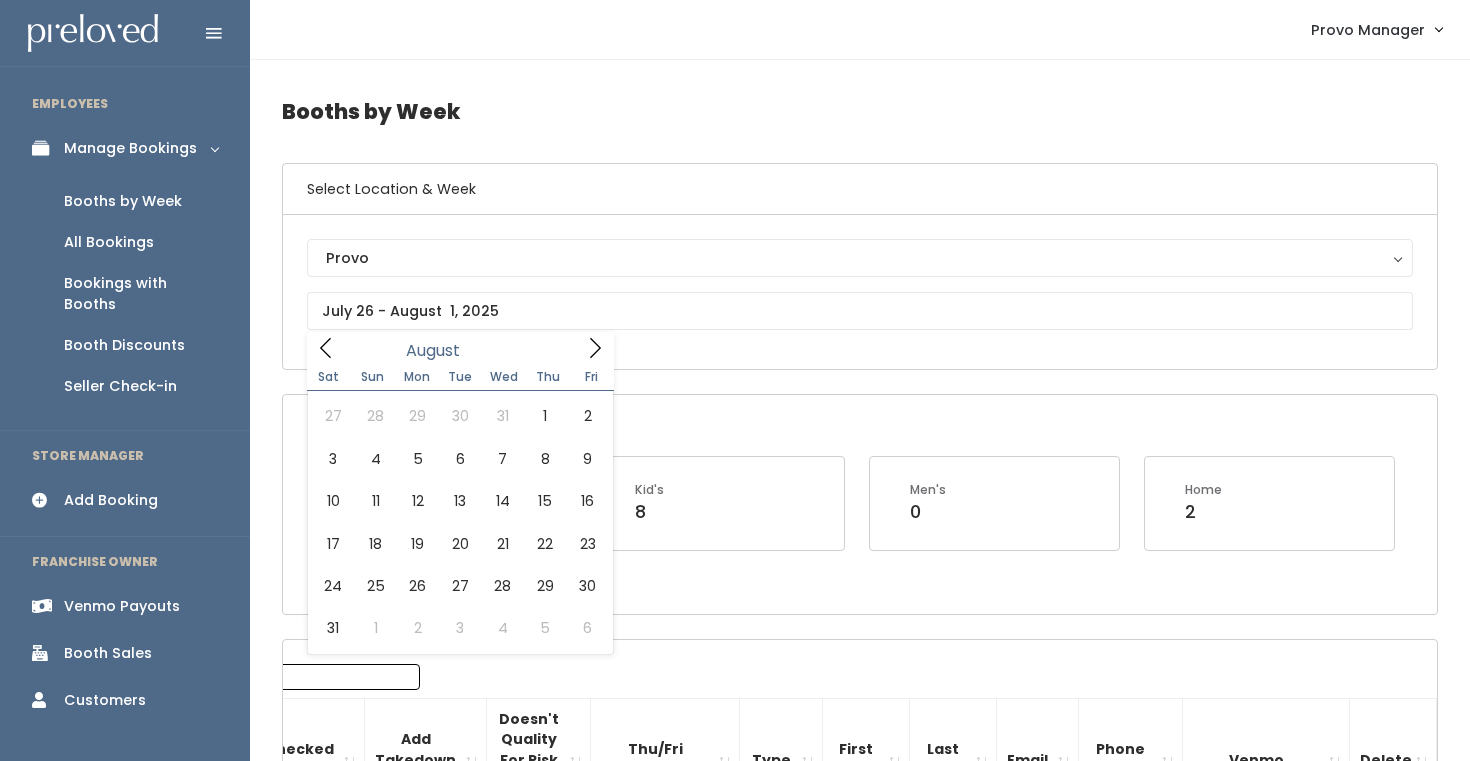 click 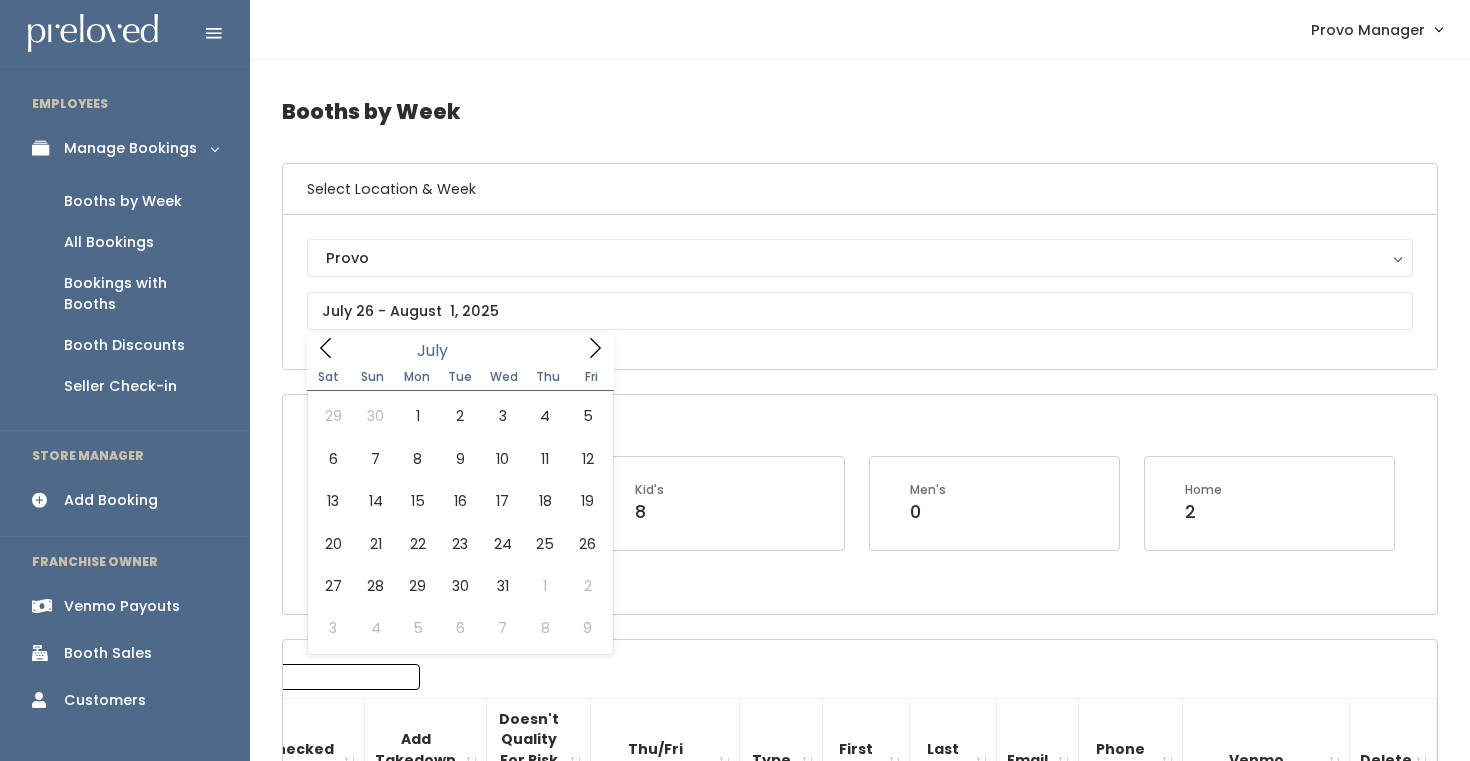 click 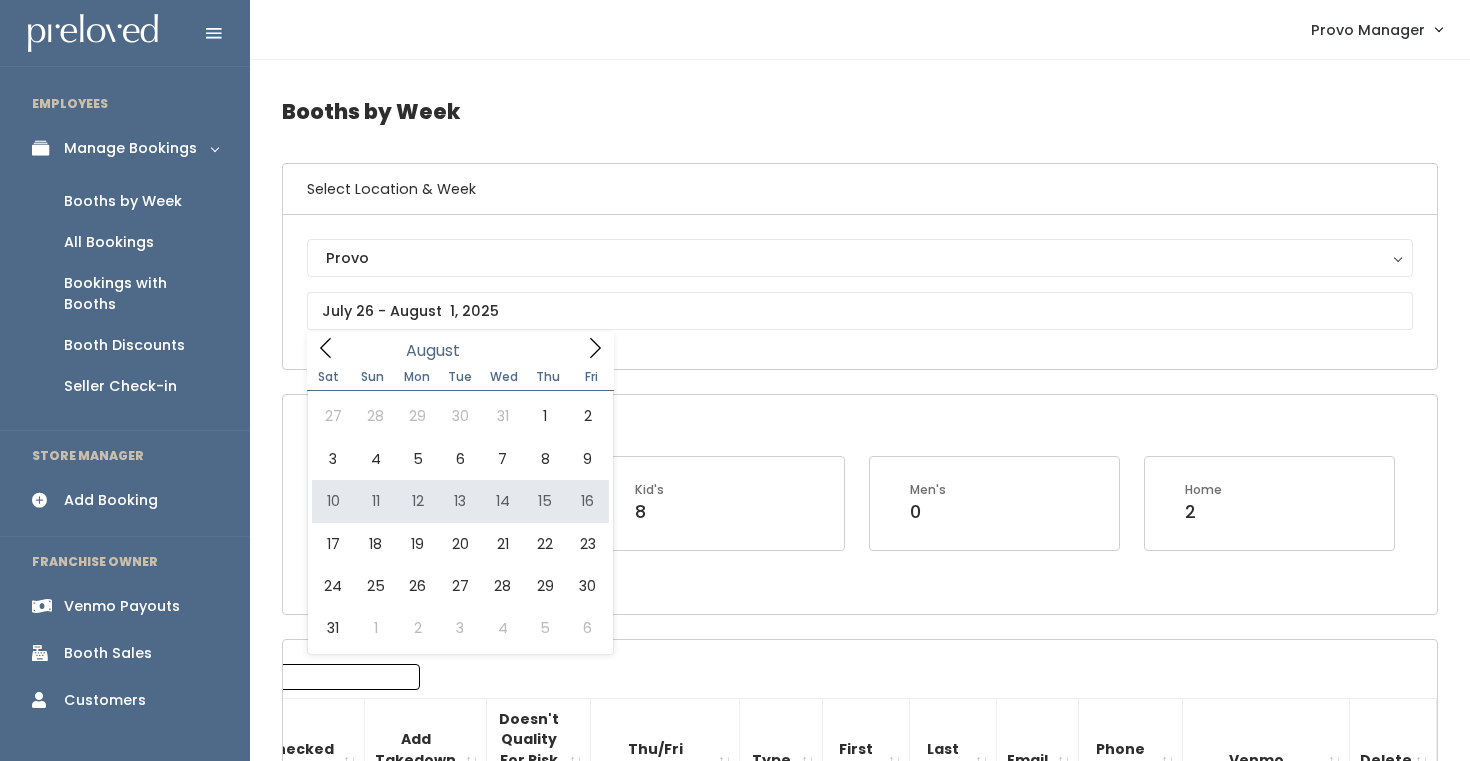 type on "August 10 to August 16" 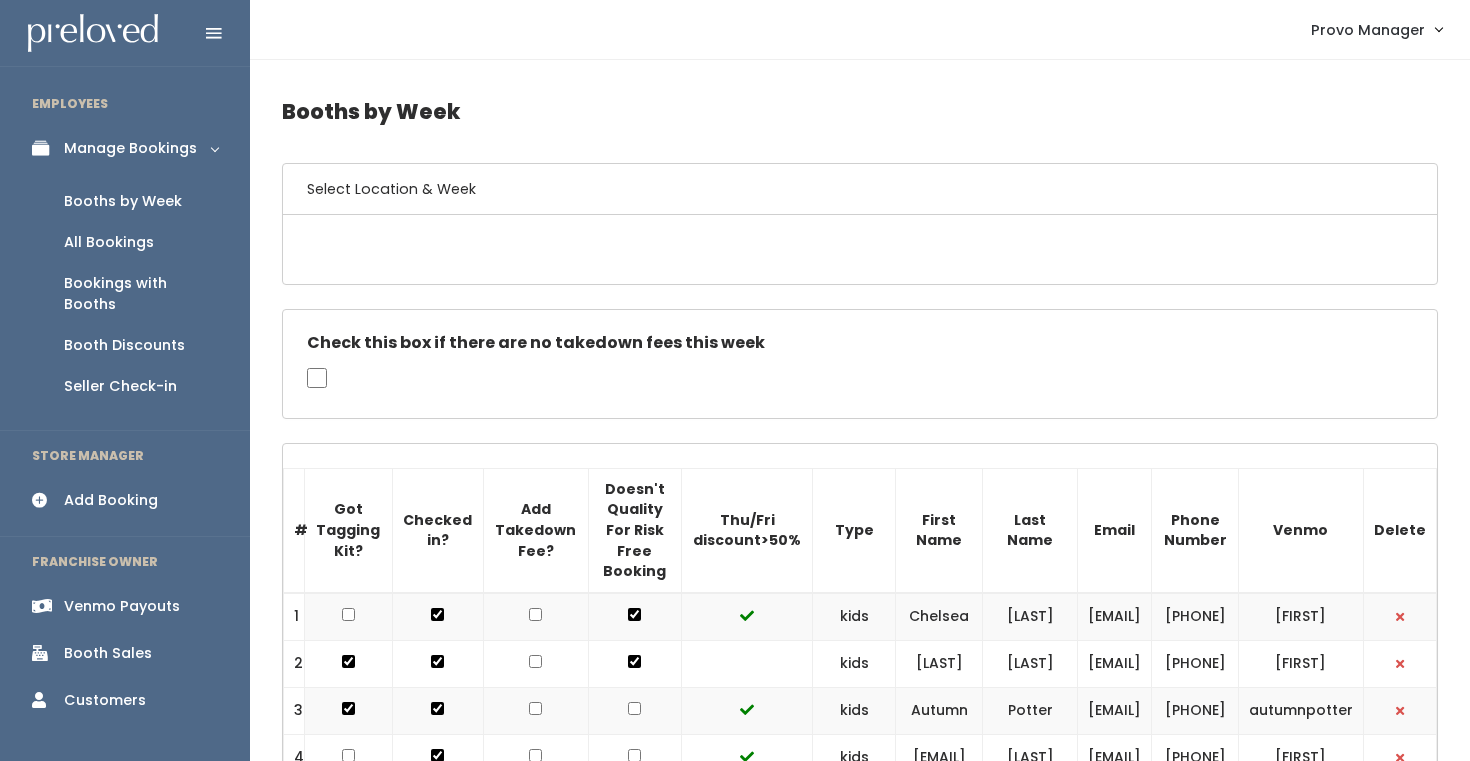 scroll, scrollTop: 0, scrollLeft: 0, axis: both 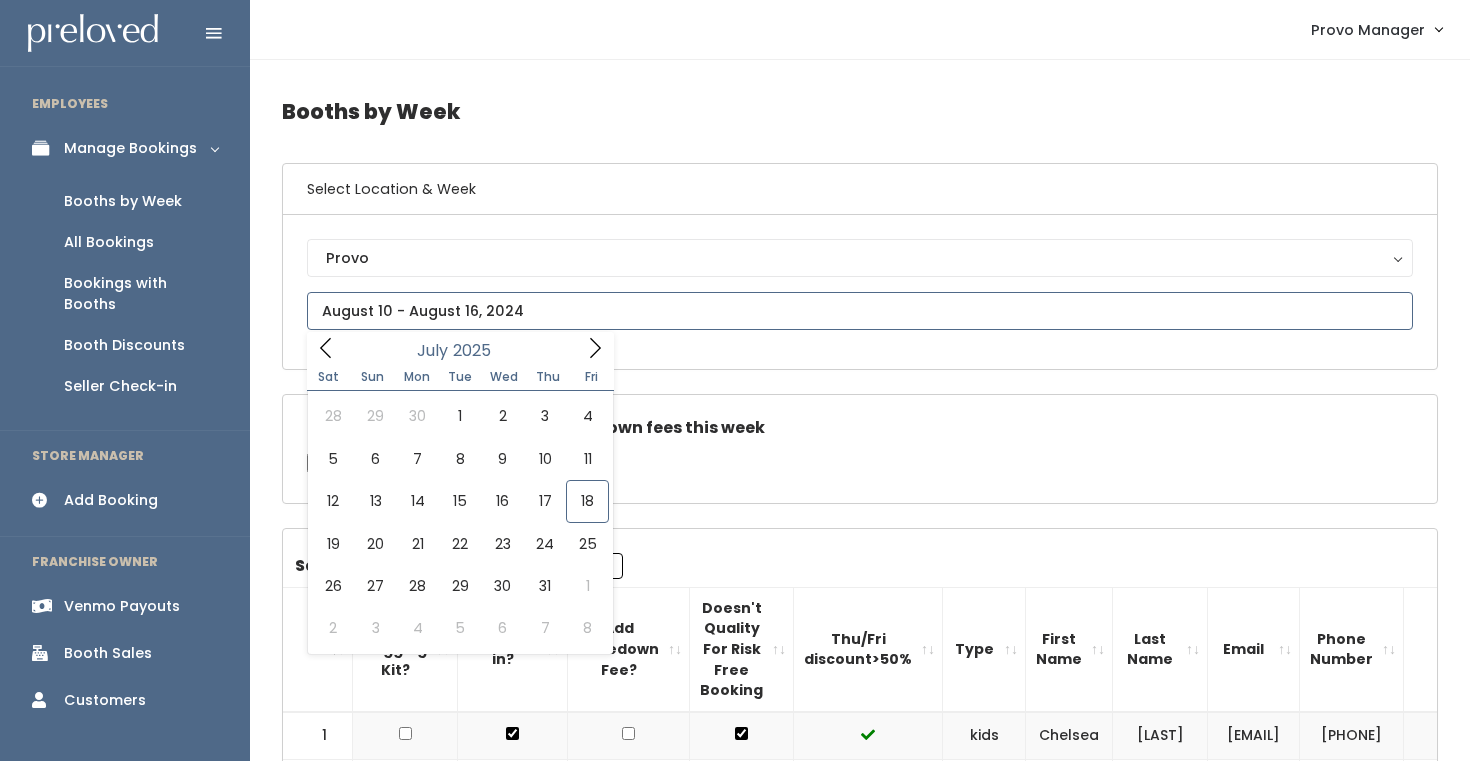click at bounding box center (860, 311) 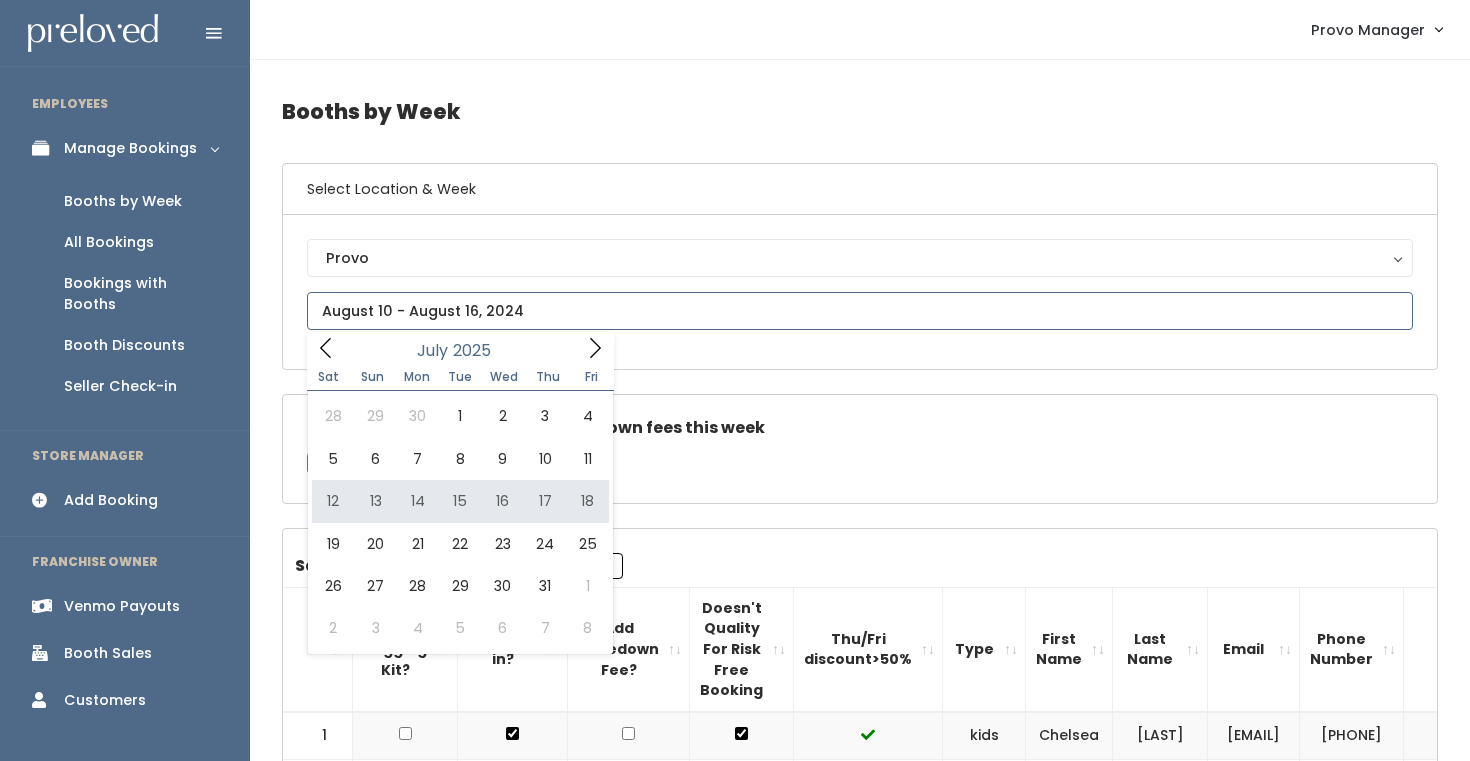 type on "[DATE] to [DATE]" 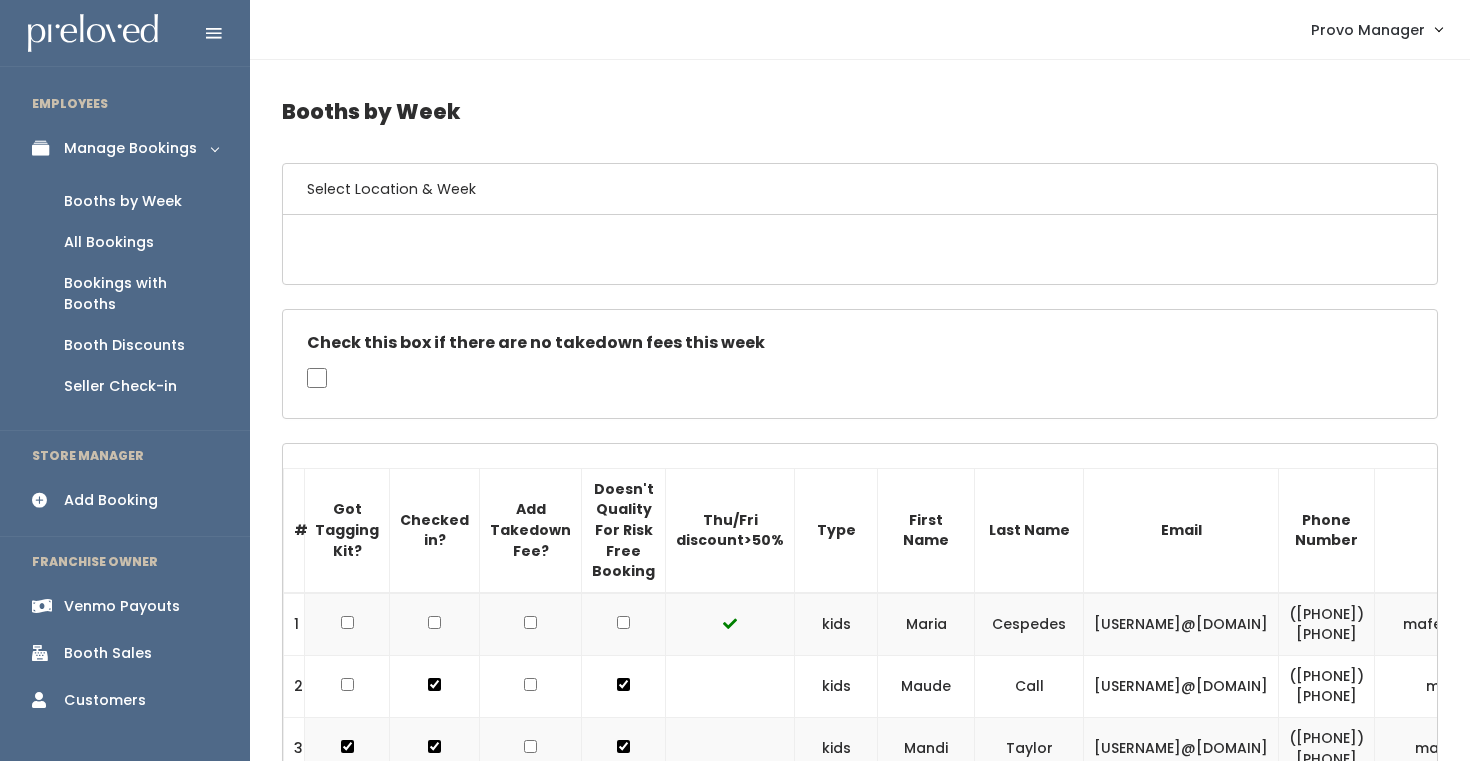 scroll, scrollTop: 0, scrollLeft: 0, axis: both 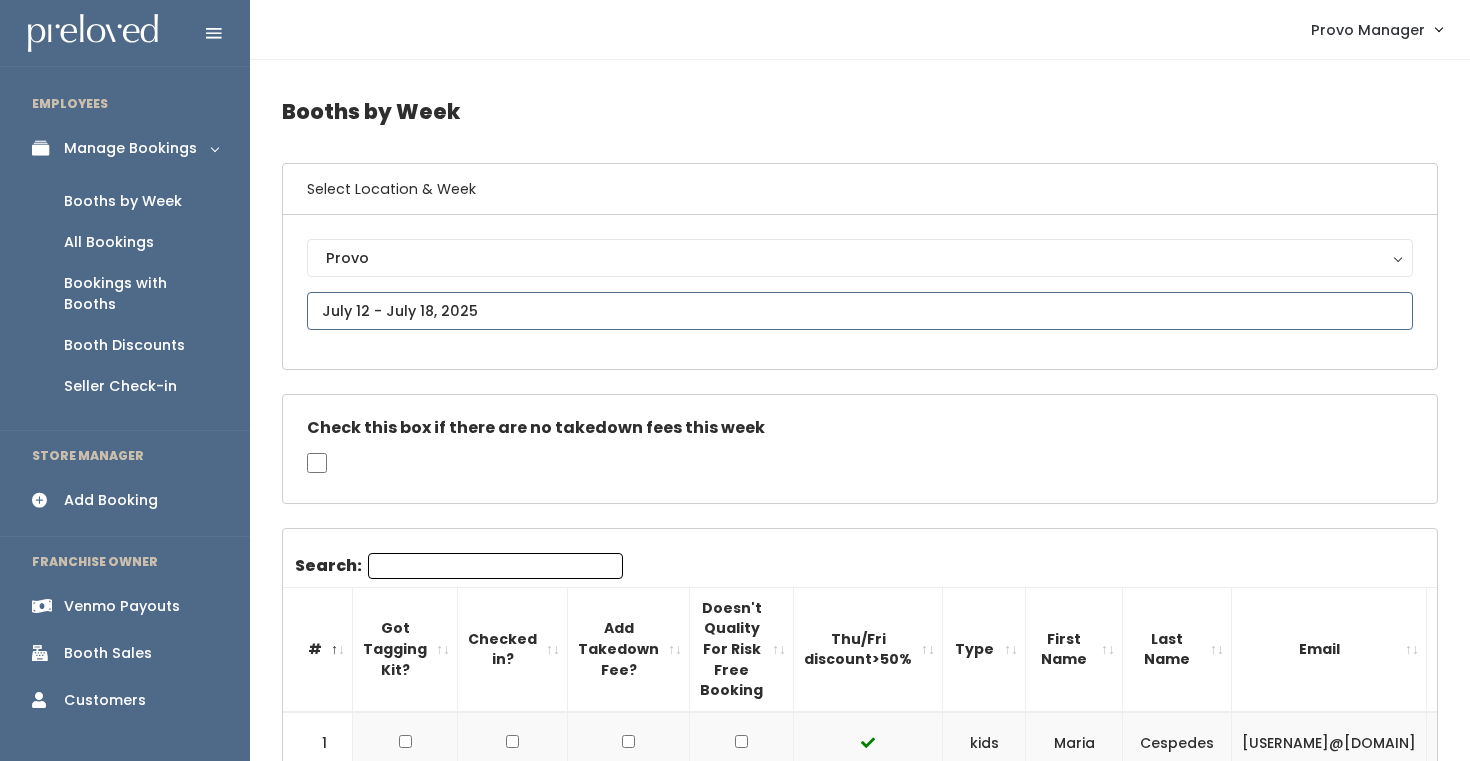 click at bounding box center (860, 311) 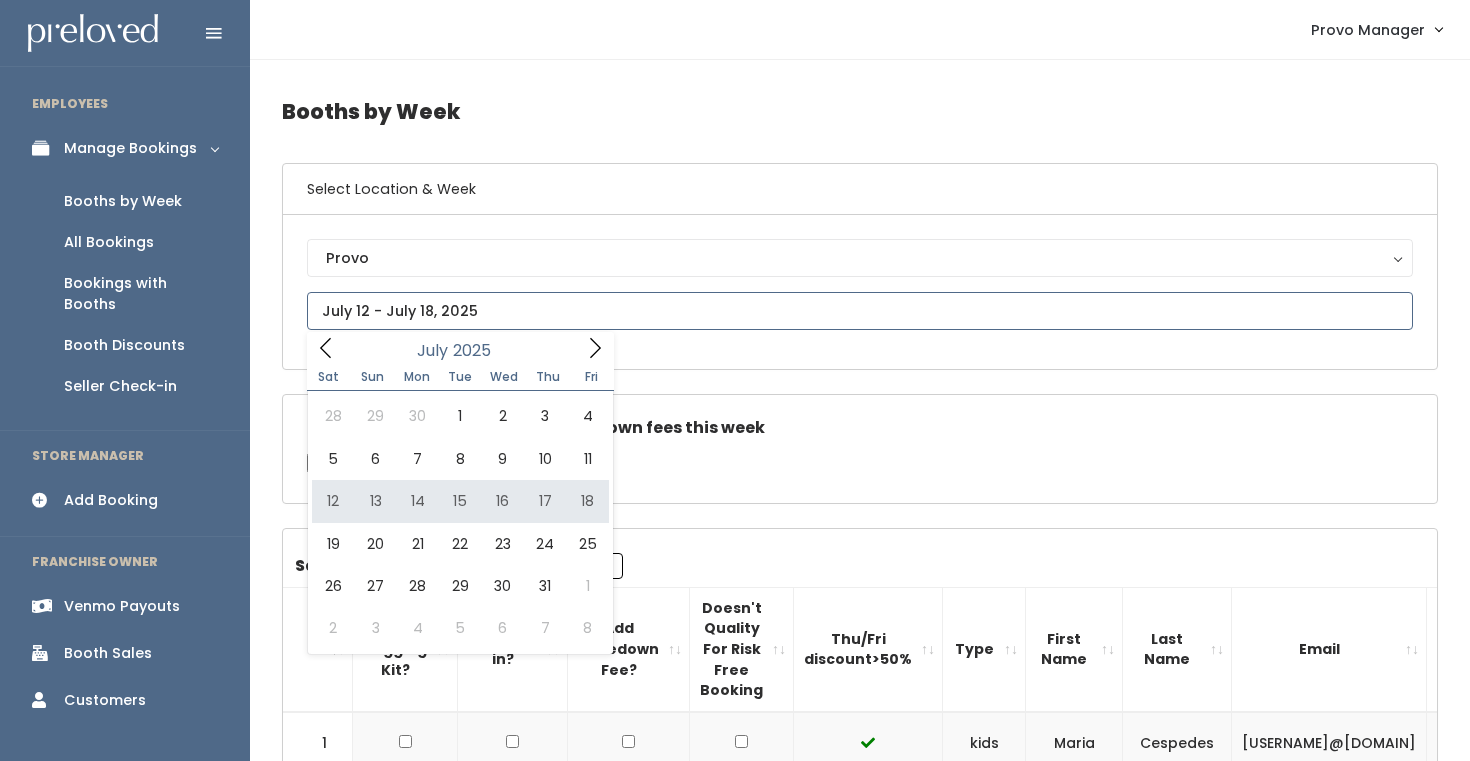 type on "[DATE] to [DATE]" 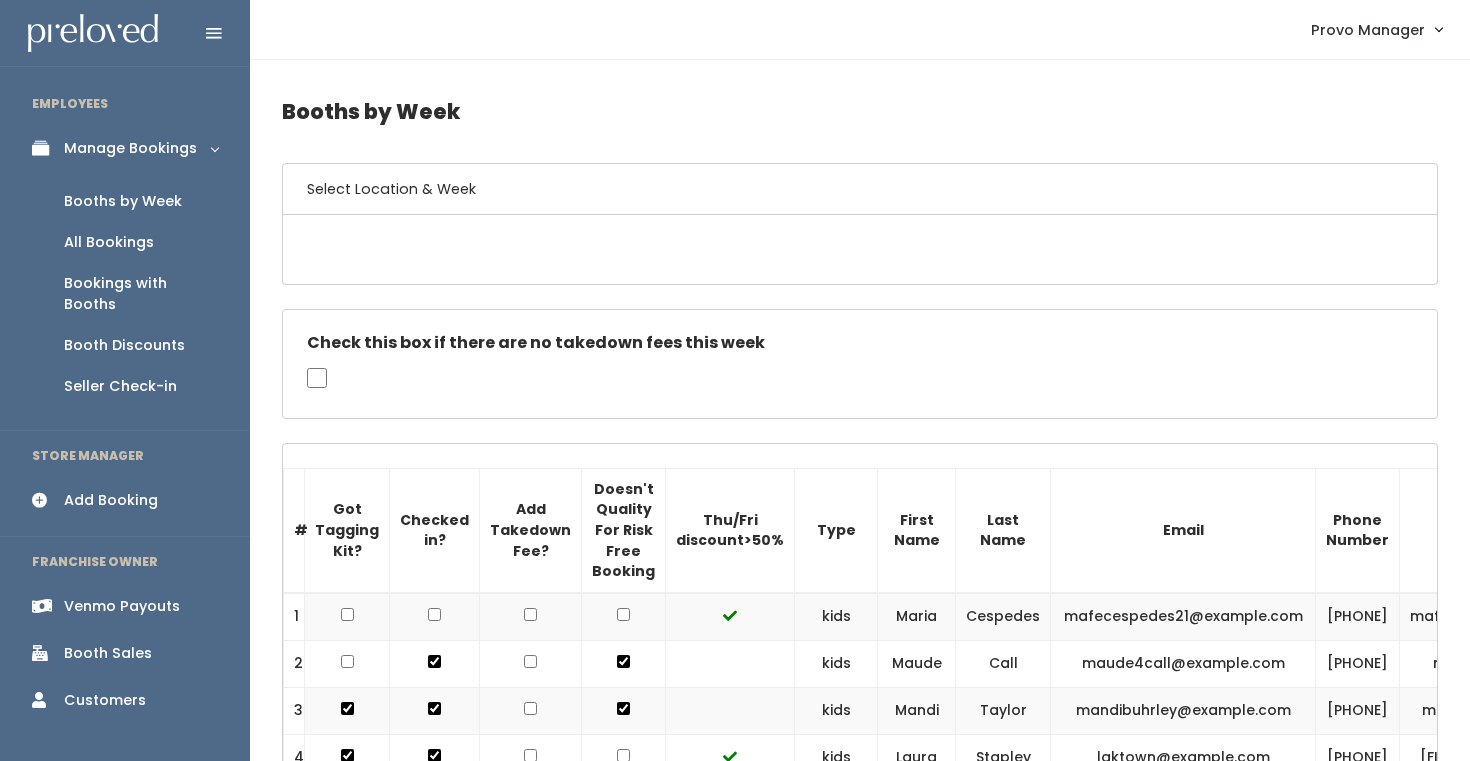 scroll, scrollTop: 0, scrollLeft: 0, axis: both 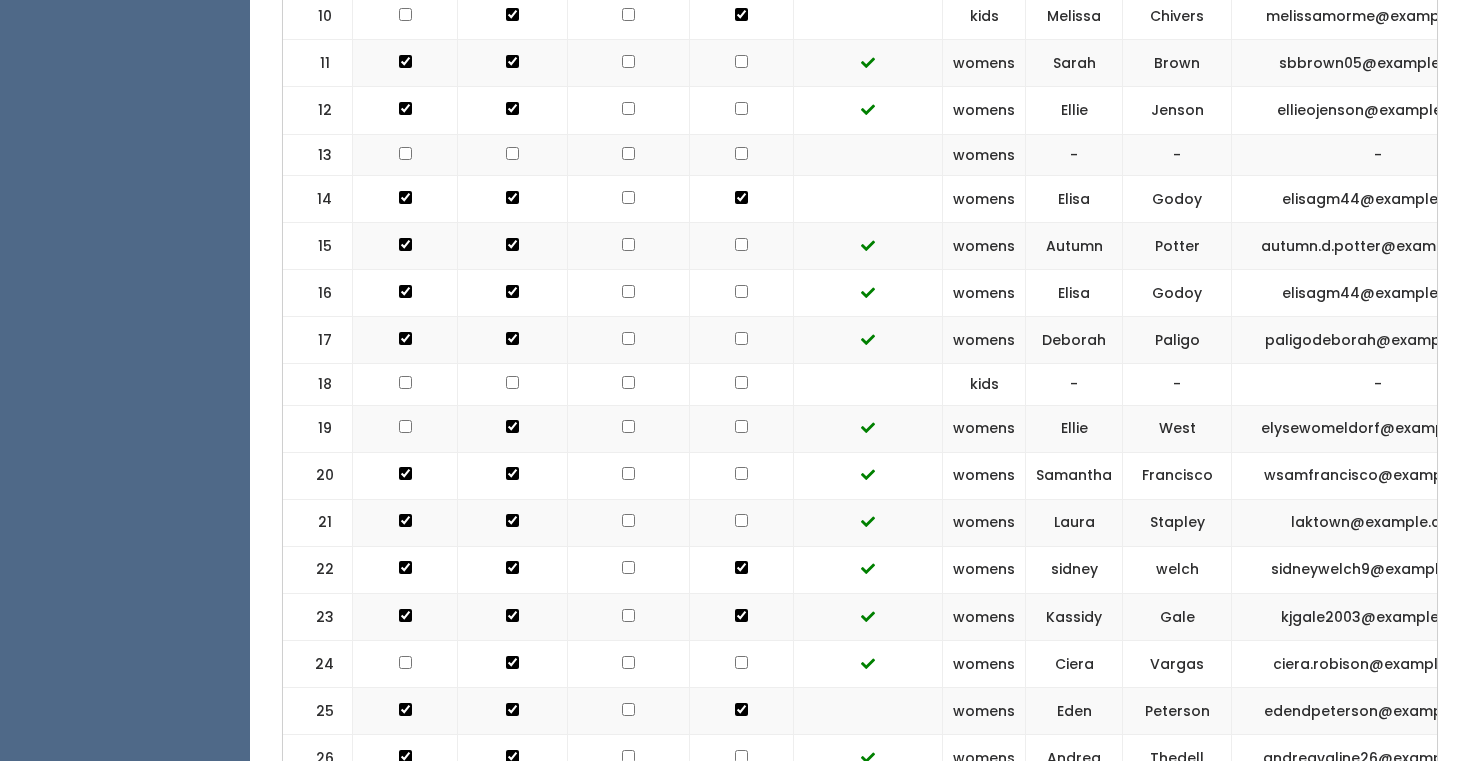 click at bounding box center (741, -404) 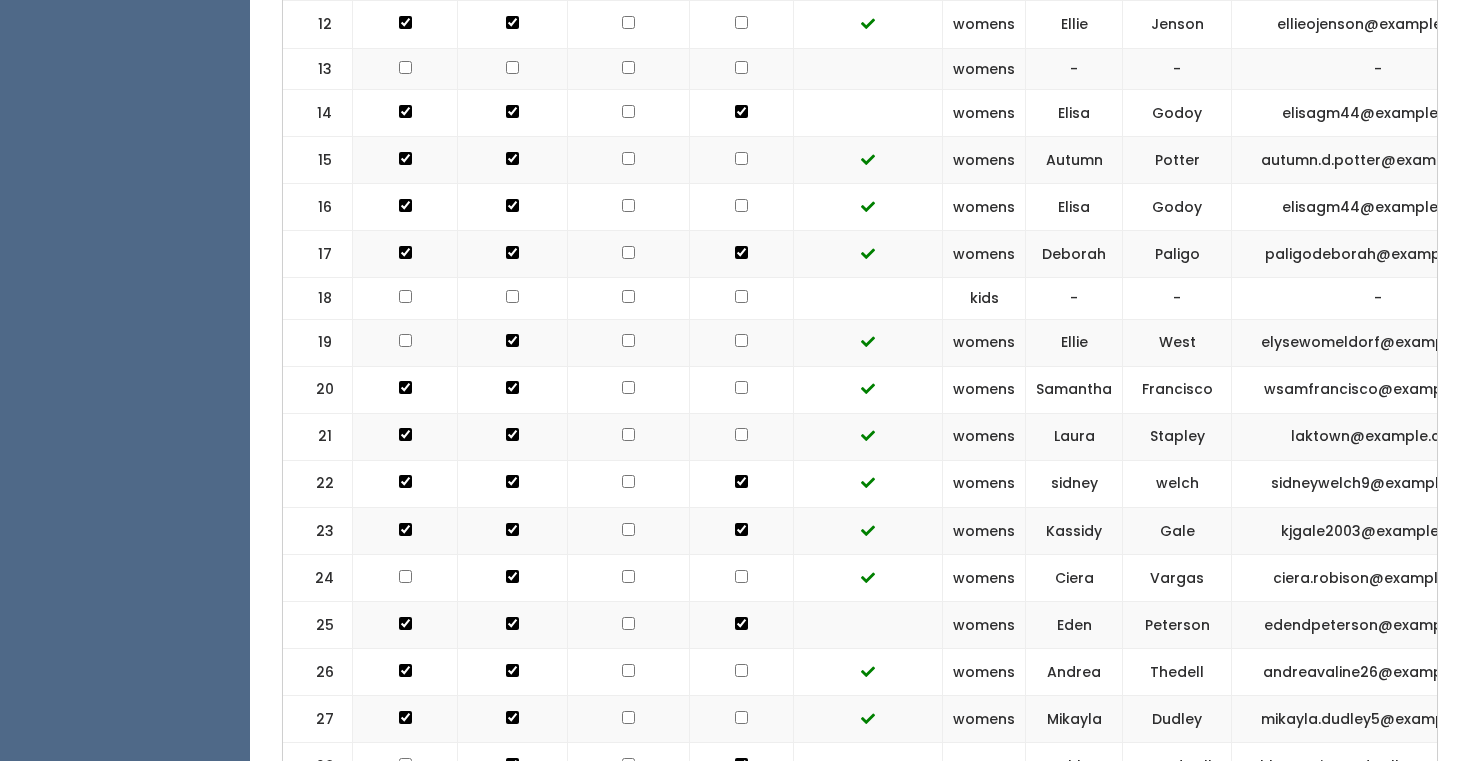 scroll, scrollTop: 1227, scrollLeft: 0, axis: vertical 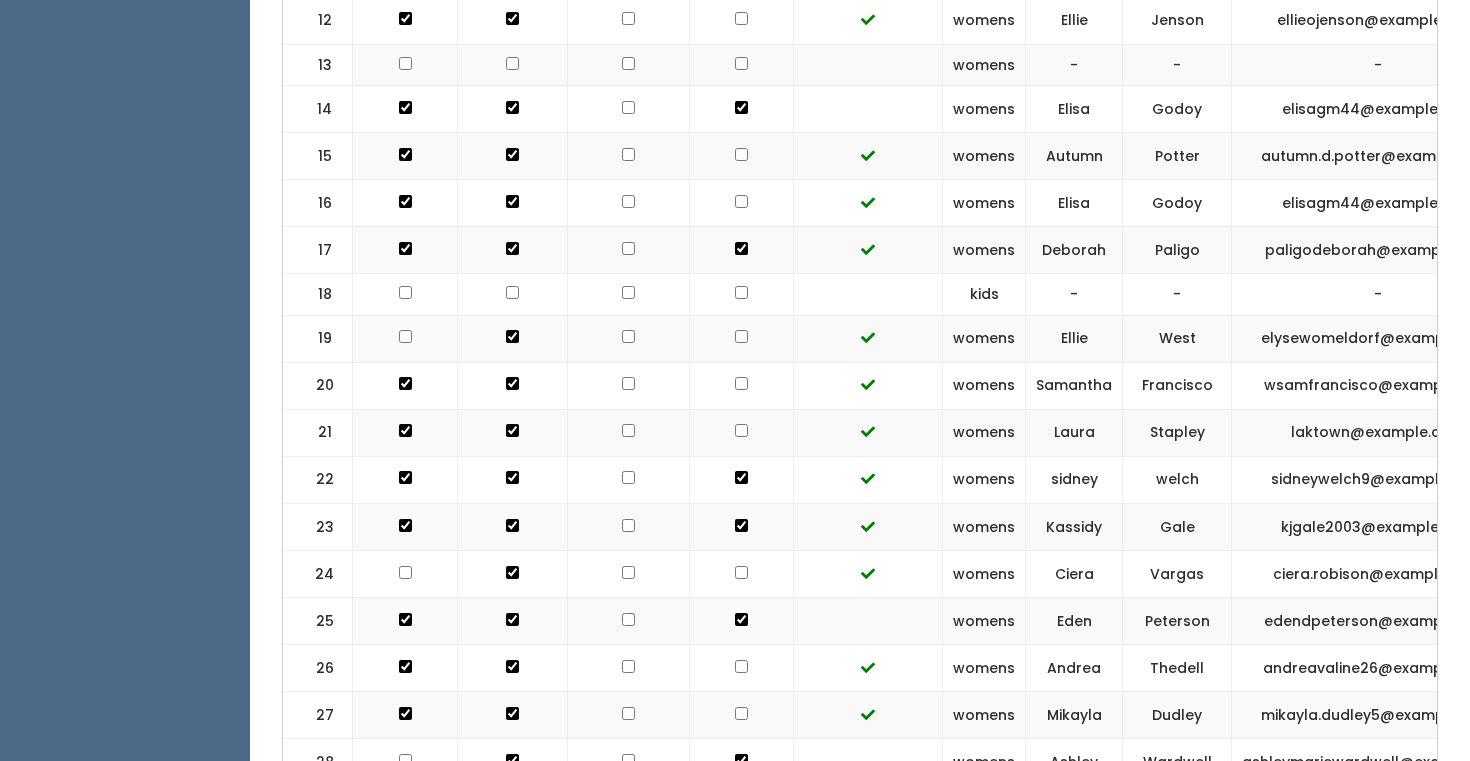 click at bounding box center [741, -494] 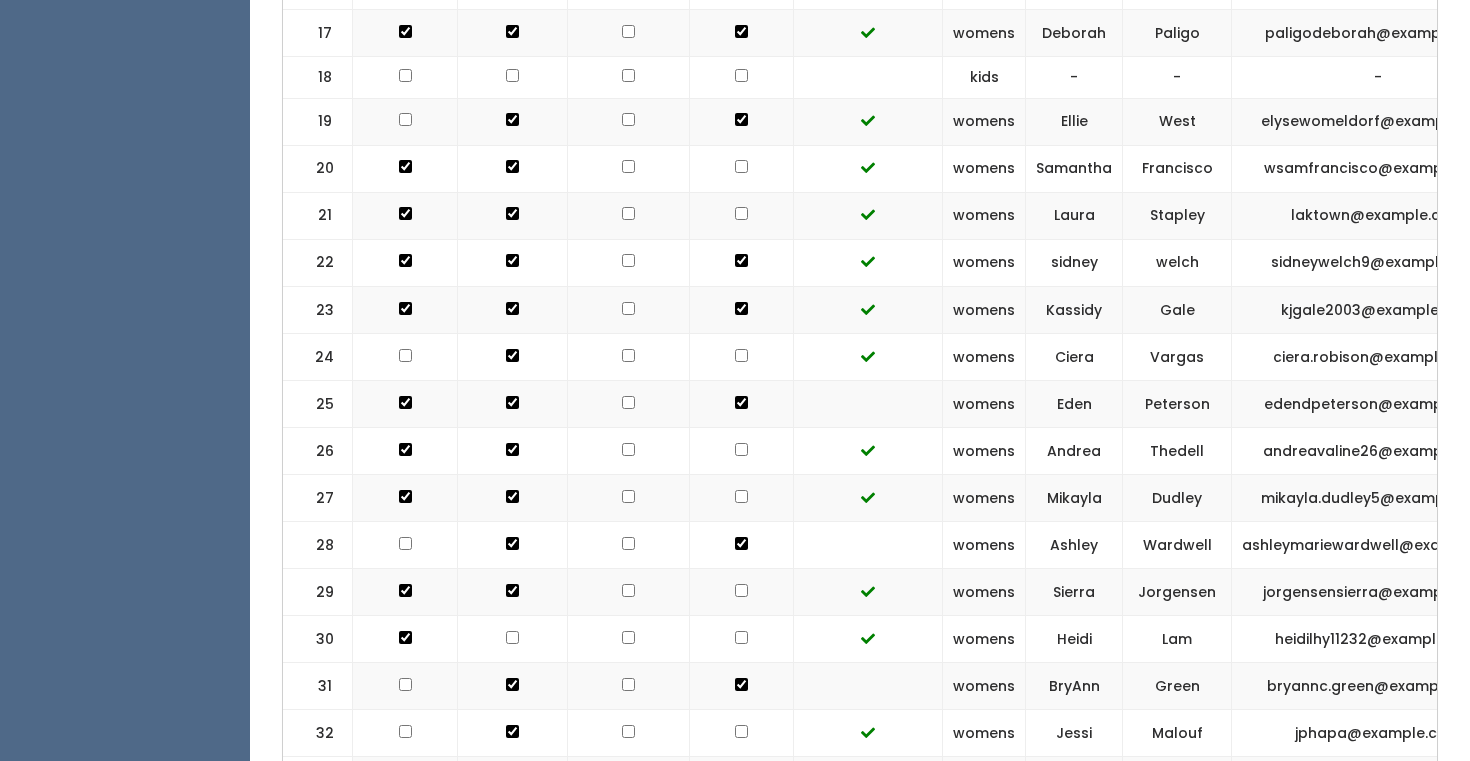 scroll, scrollTop: 1463, scrollLeft: 0, axis: vertical 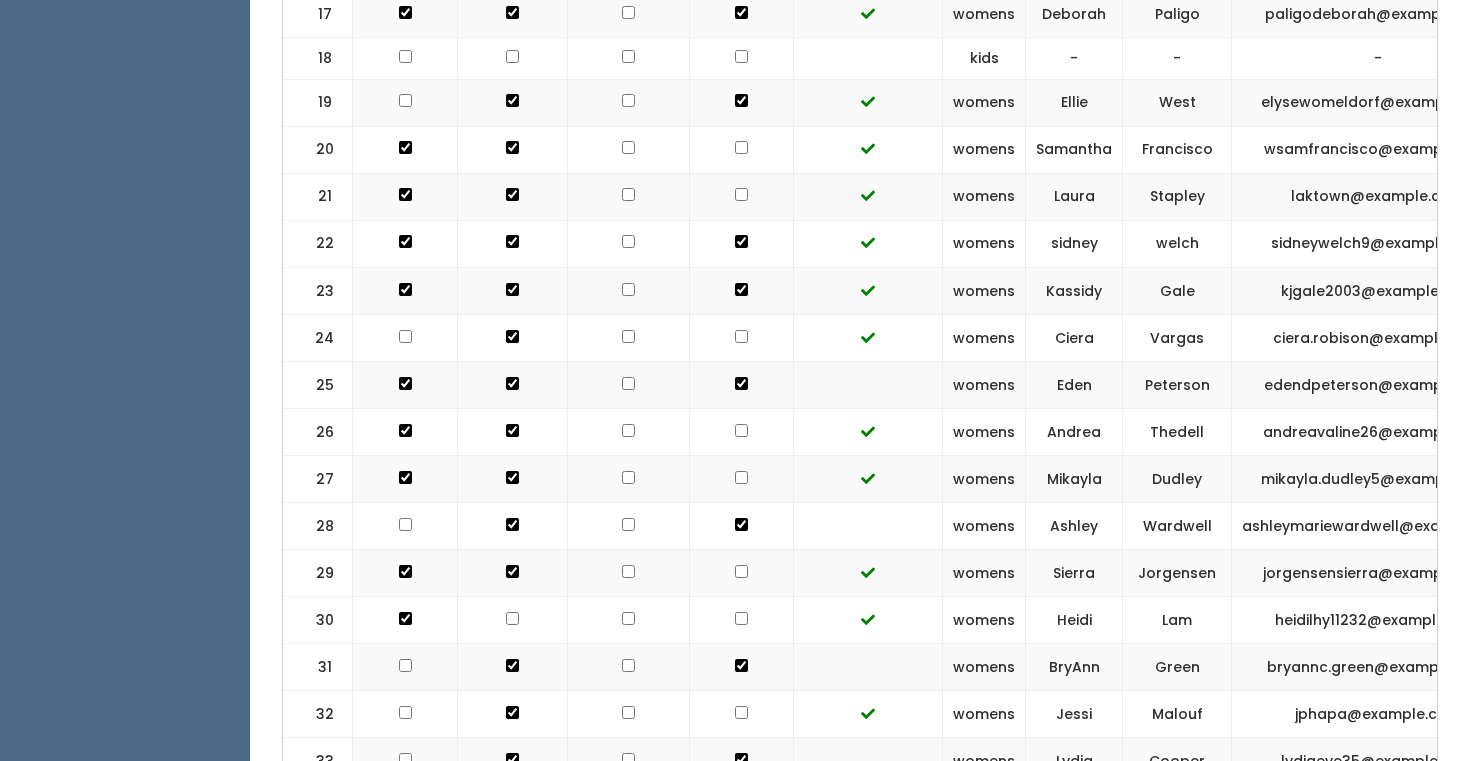 click at bounding box center [741, -683] 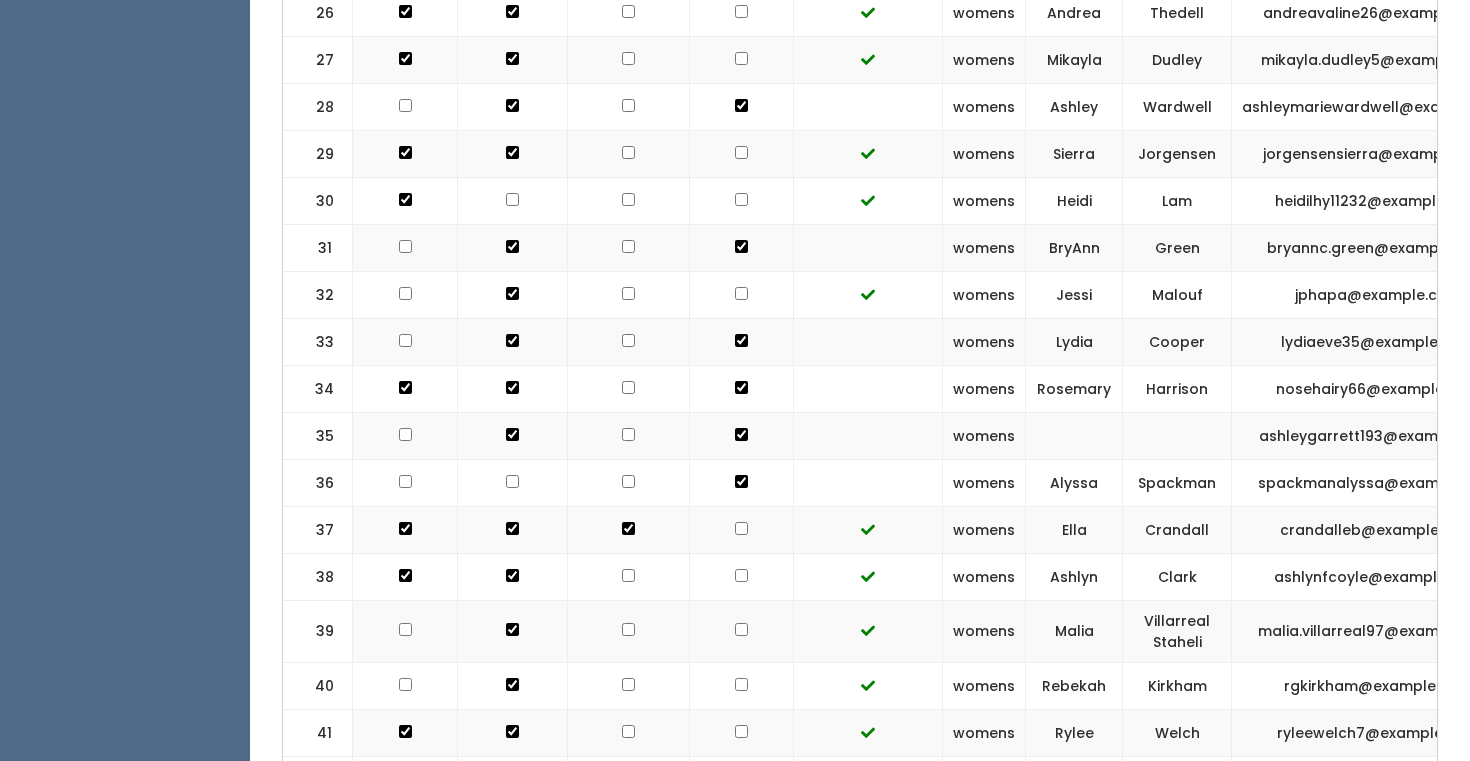 scroll, scrollTop: 1883, scrollLeft: 0, axis: vertical 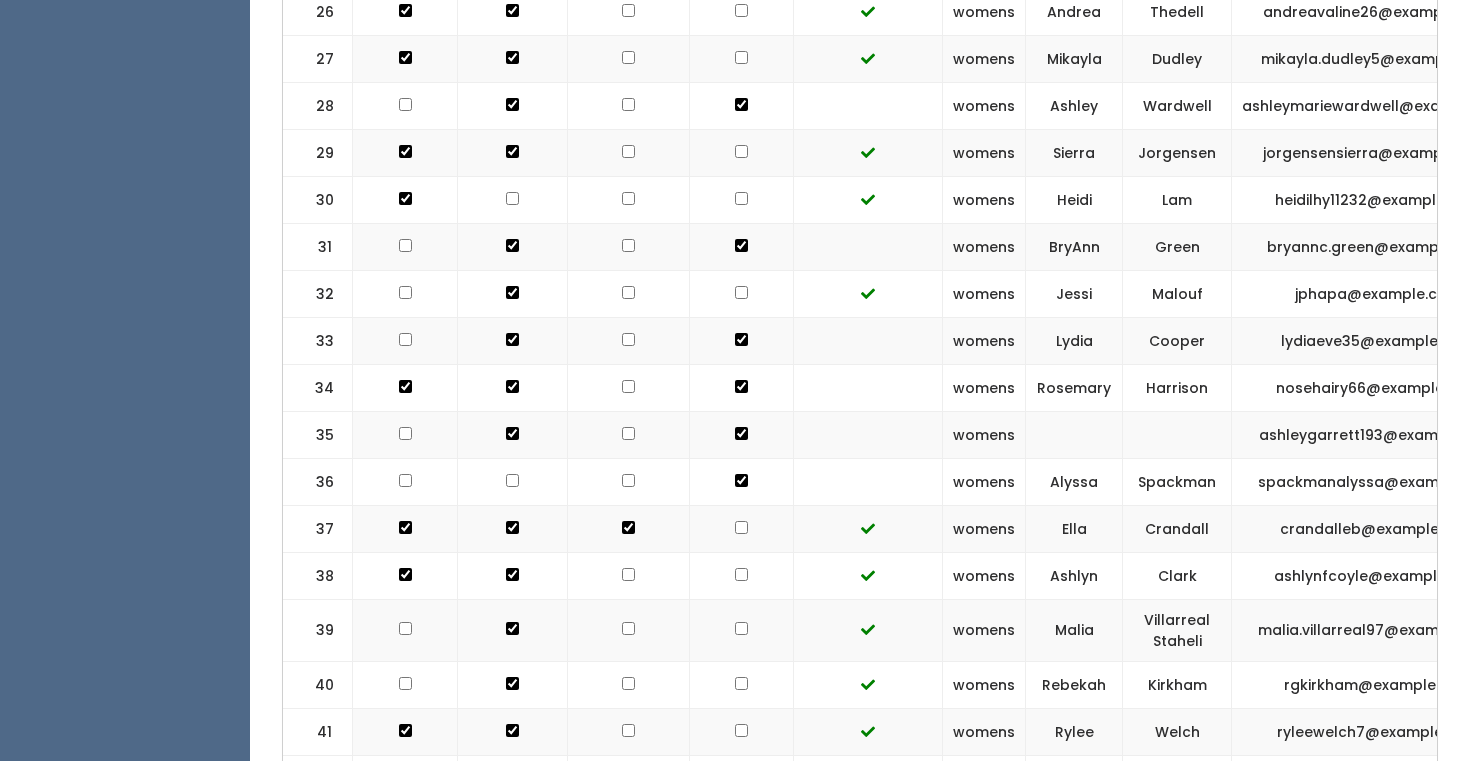 click at bounding box center [741, -1103] 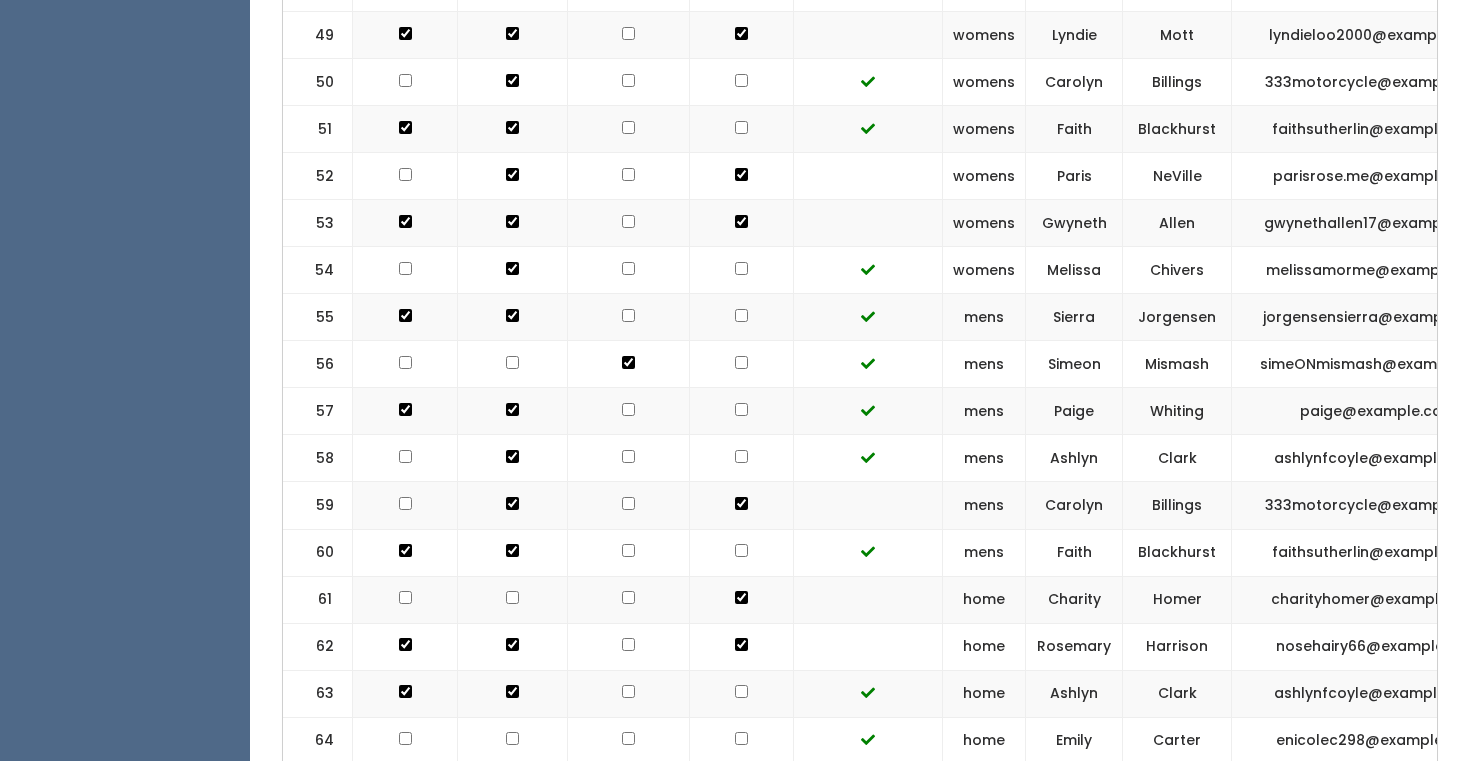 scroll, scrollTop: 2973, scrollLeft: 0, axis: vertical 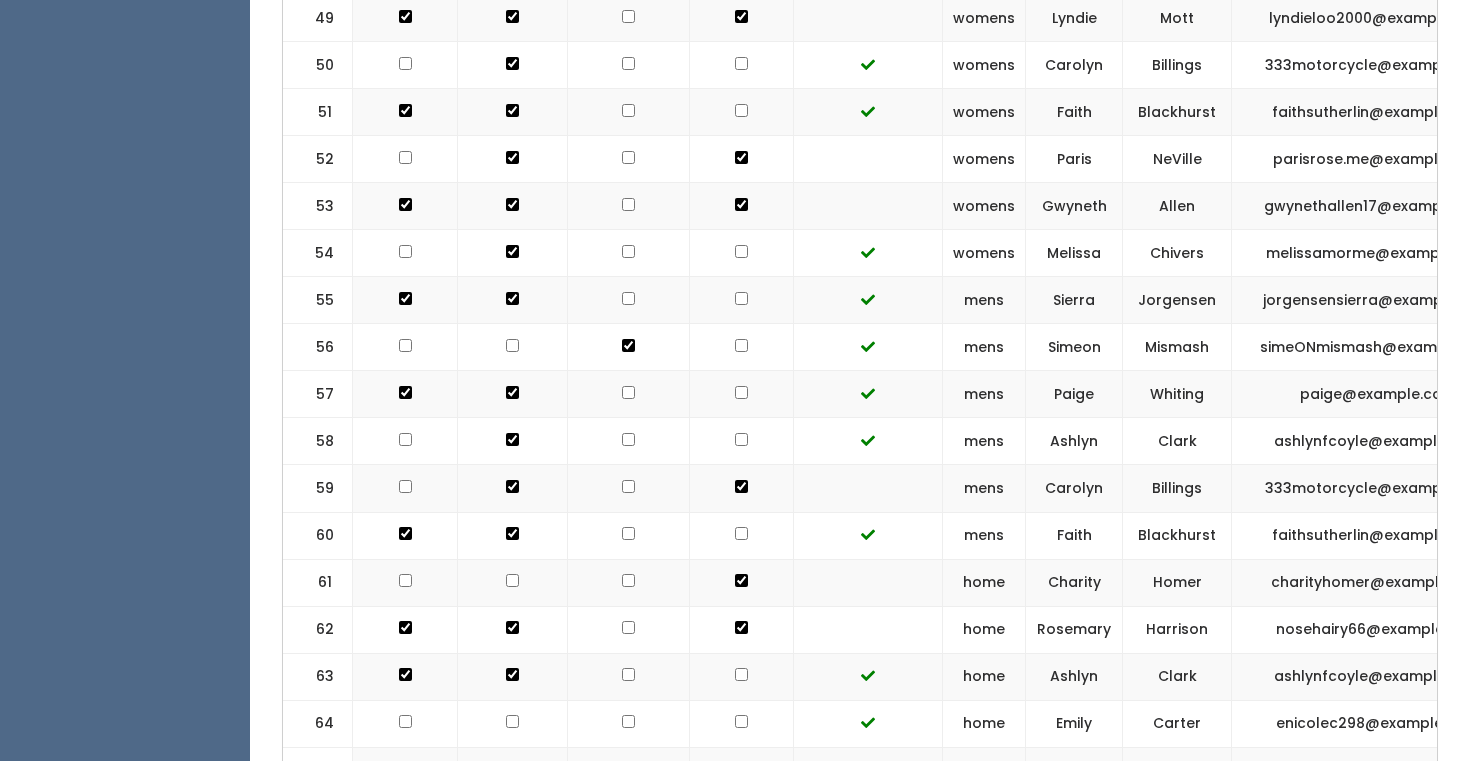 click at bounding box center [741, -2193] 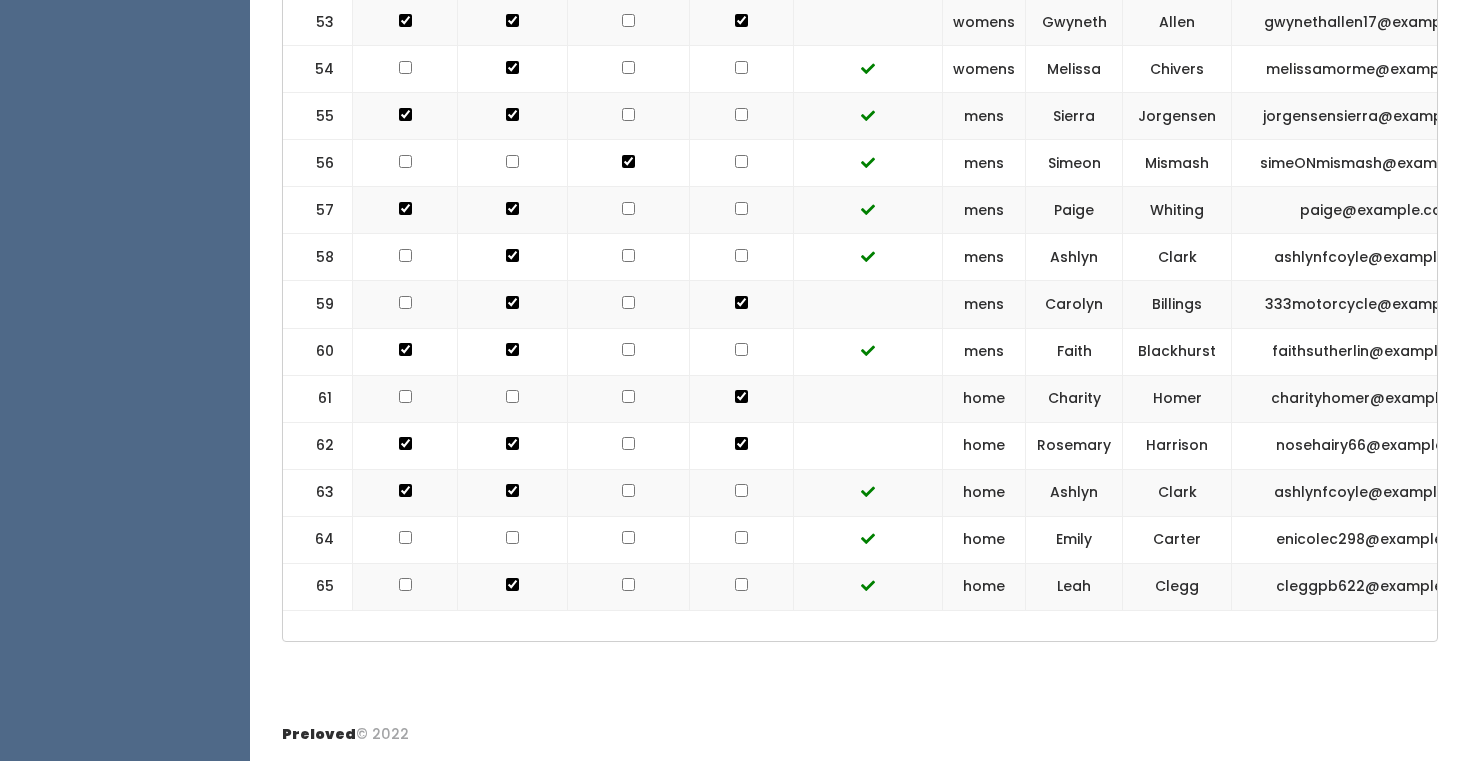 scroll, scrollTop: 3955, scrollLeft: 0, axis: vertical 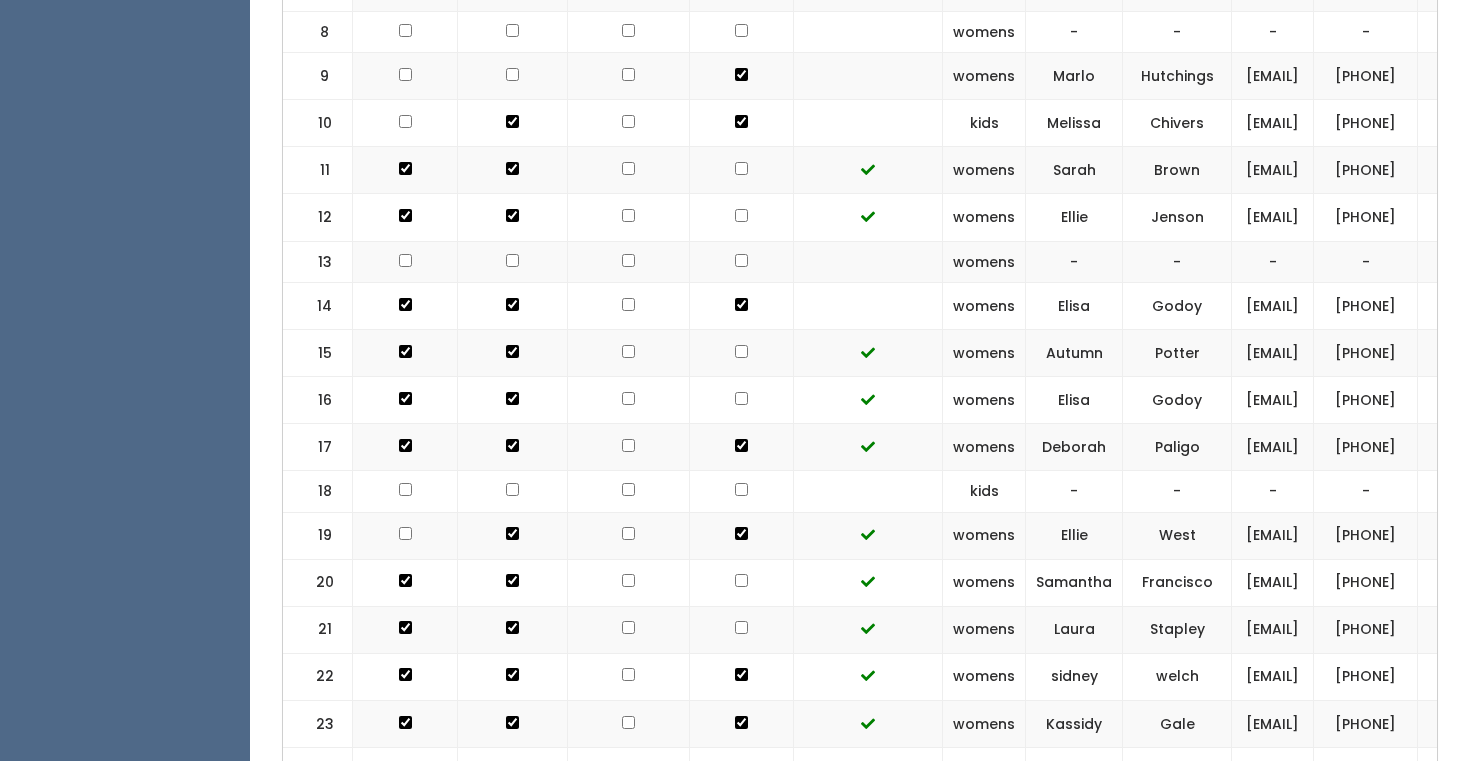click at bounding box center (628, -297) 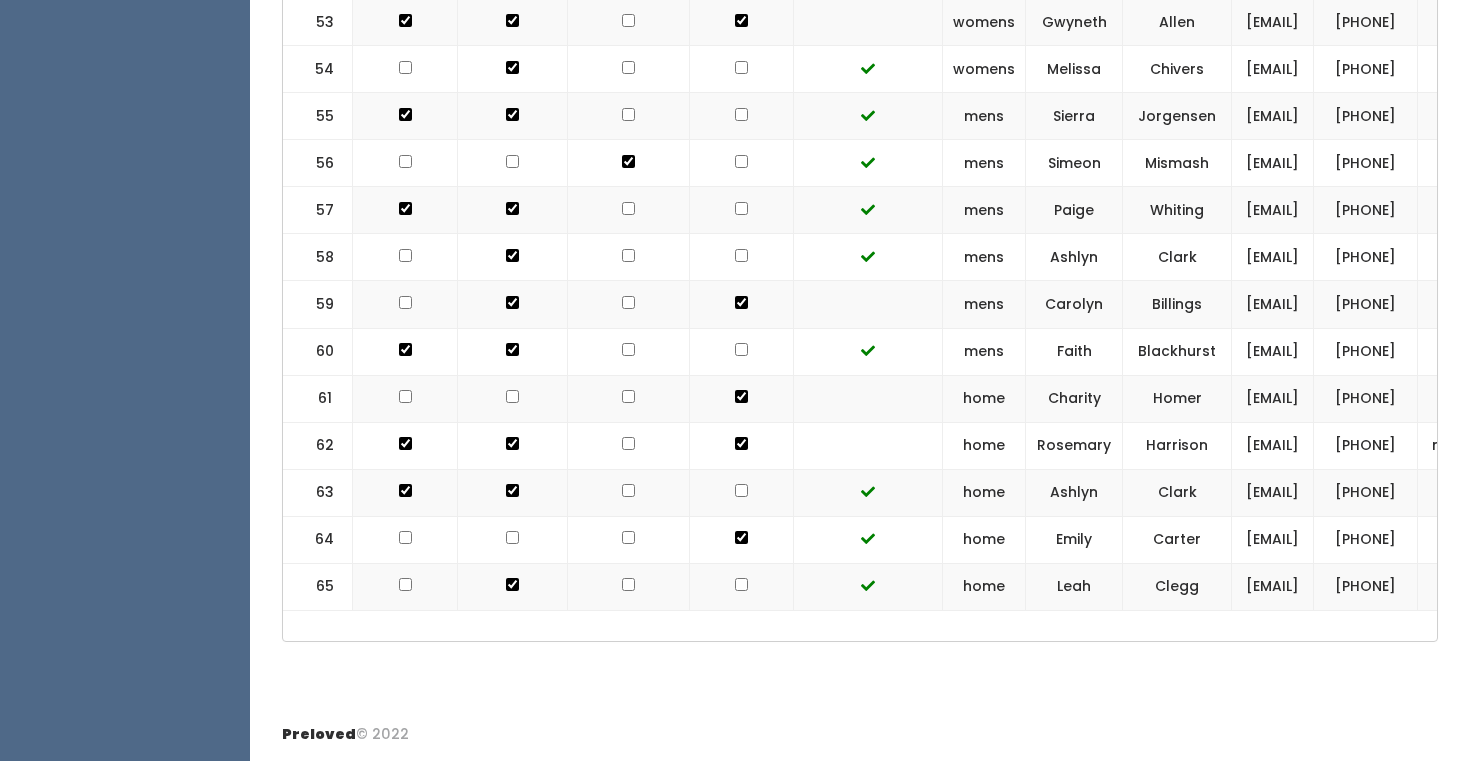 scroll, scrollTop: 3904, scrollLeft: 0, axis: vertical 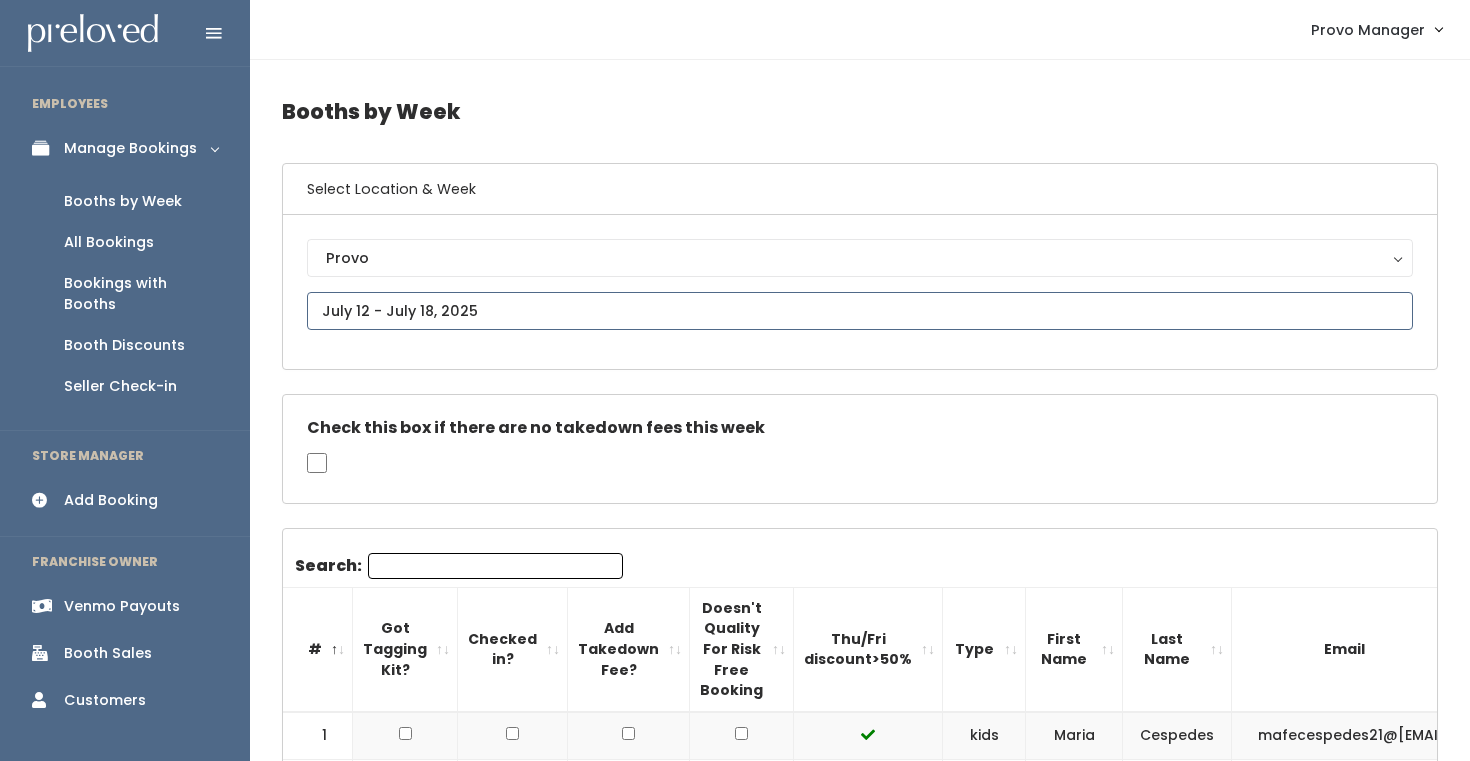 click at bounding box center [860, 311] 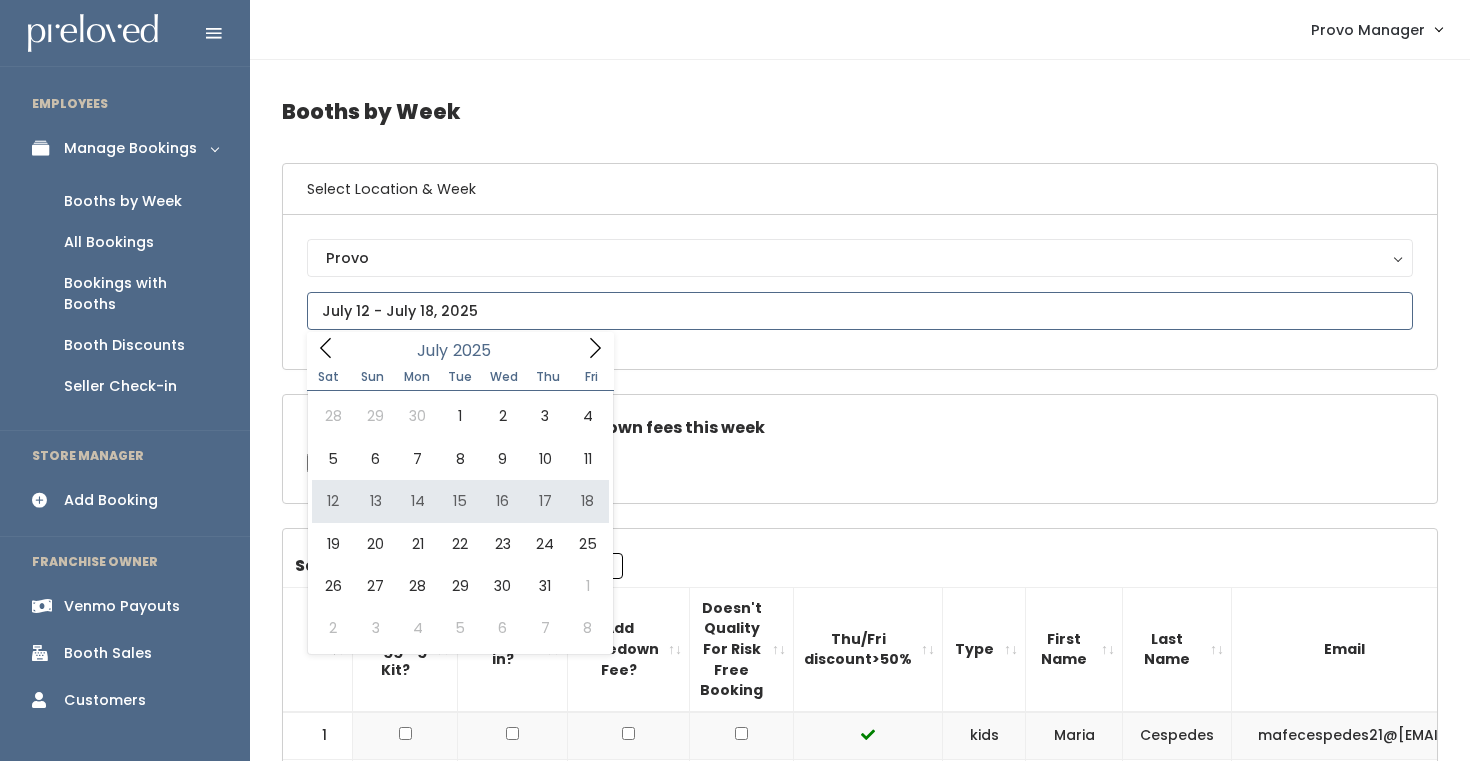 type on "[MONTH] [NUMBER] to [MONTH] [NUMBER]" 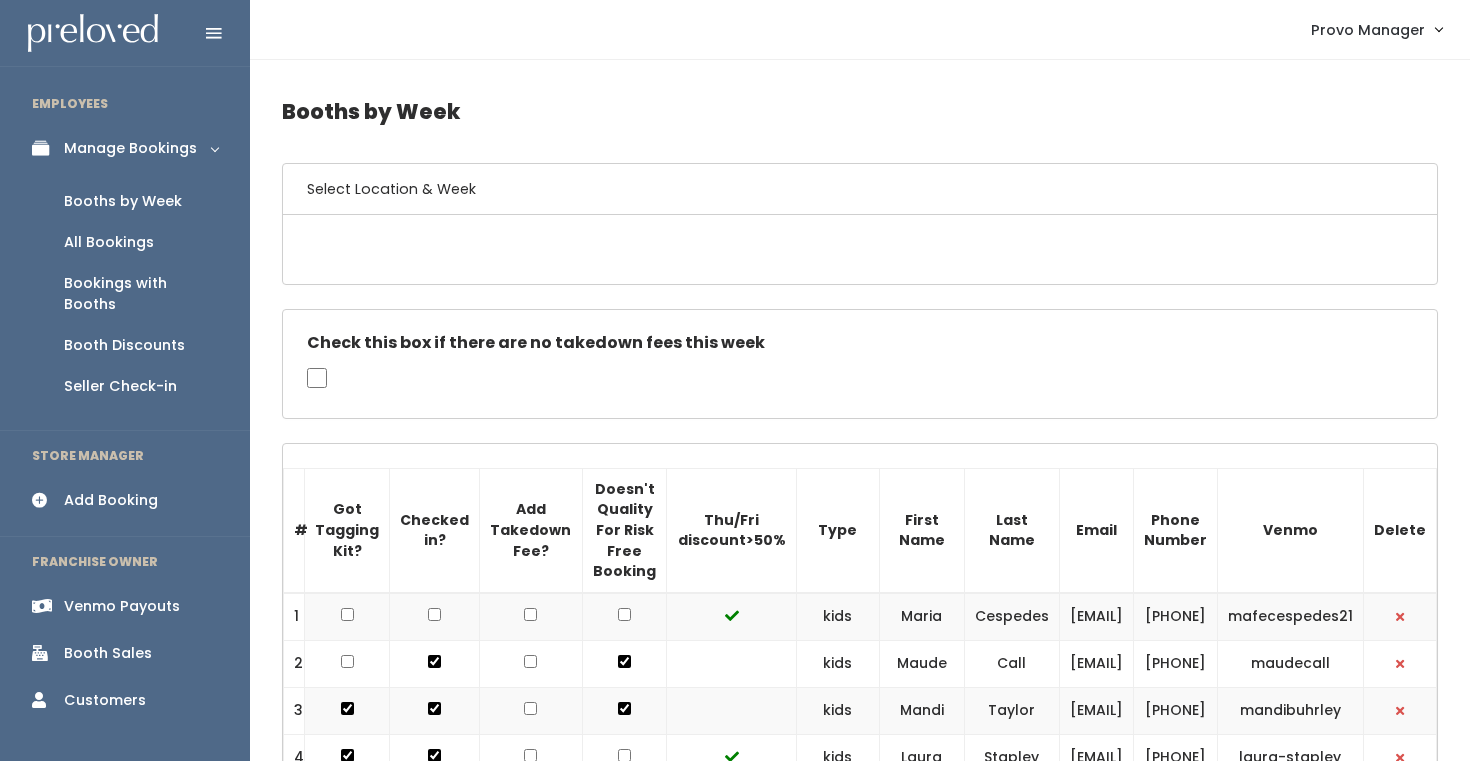 scroll, scrollTop: 0, scrollLeft: 0, axis: both 